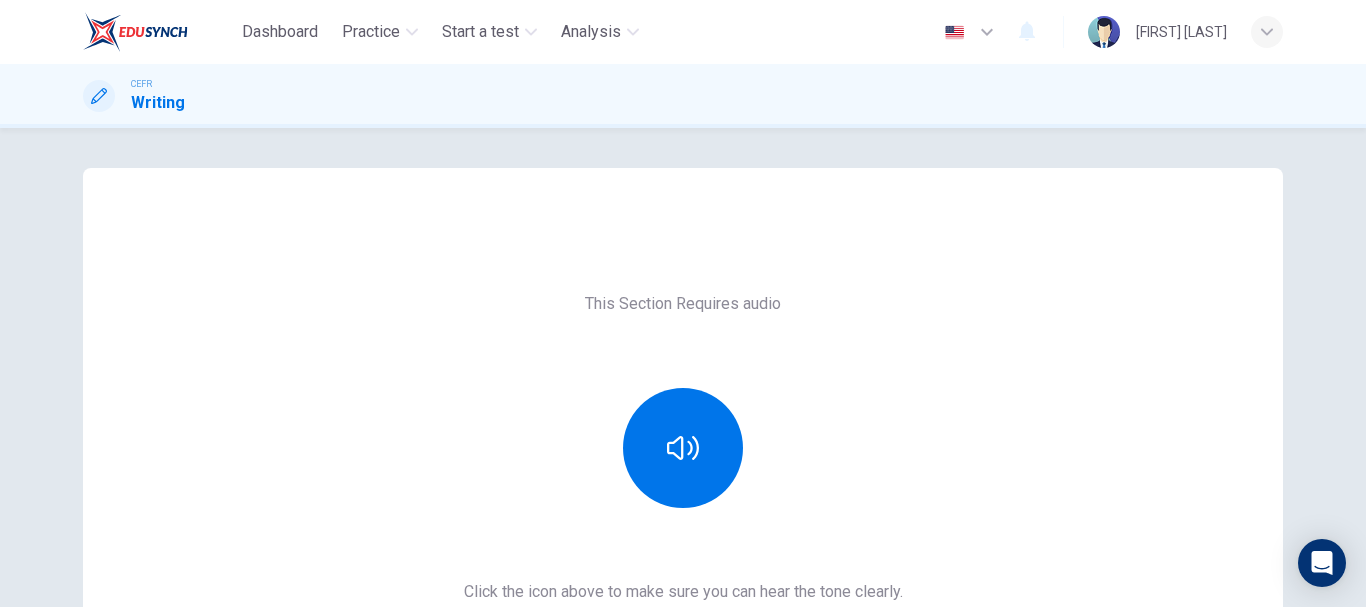 scroll, scrollTop: 0, scrollLeft: 0, axis: both 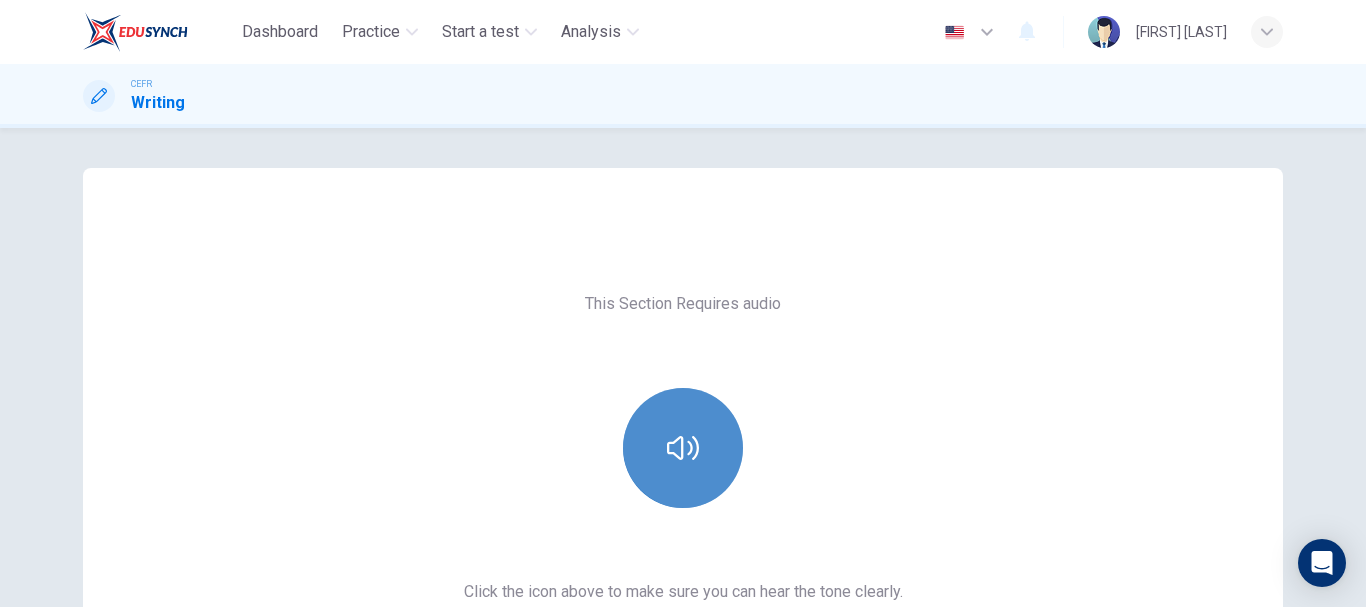 click at bounding box center [683, 448] 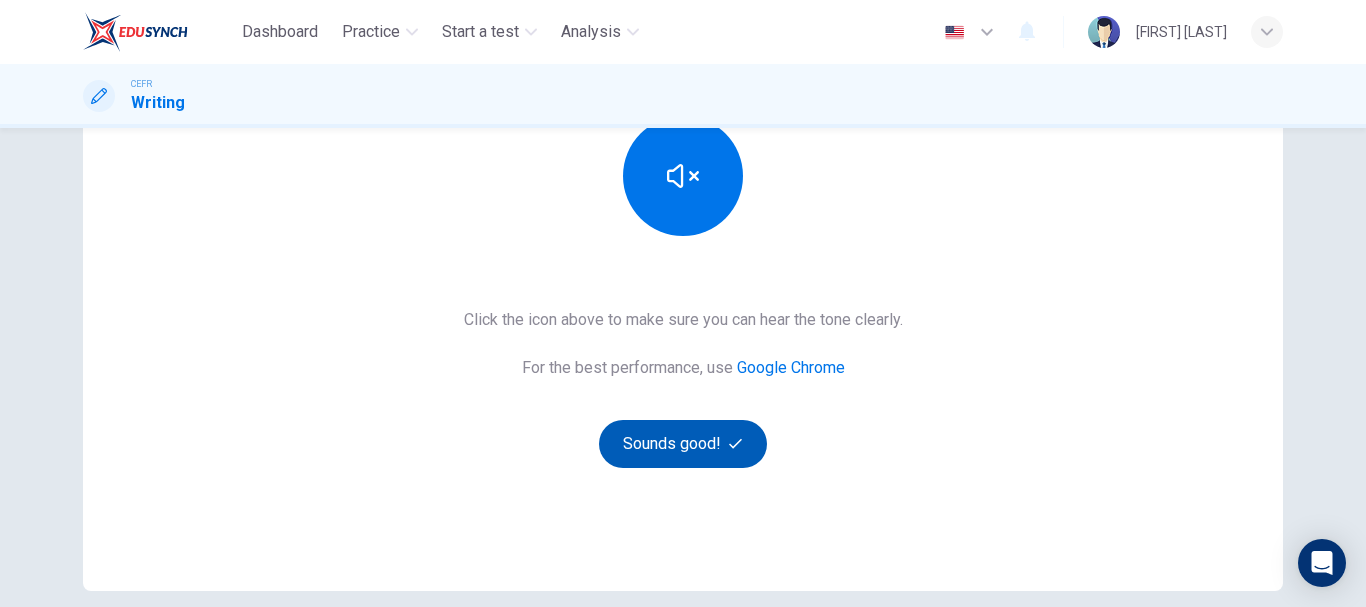 scroll, scrollTop: 273, scrollLeft: 0, axis: vertical 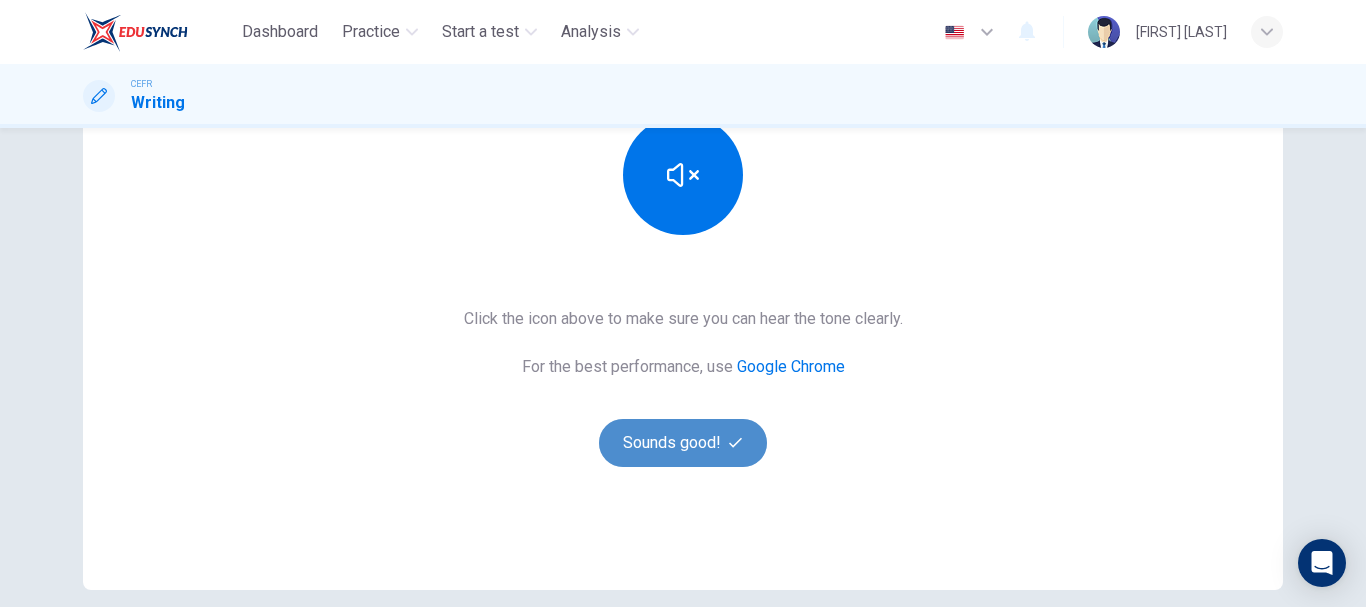 click on "Sounds good!" at bounding box center (683, 443) 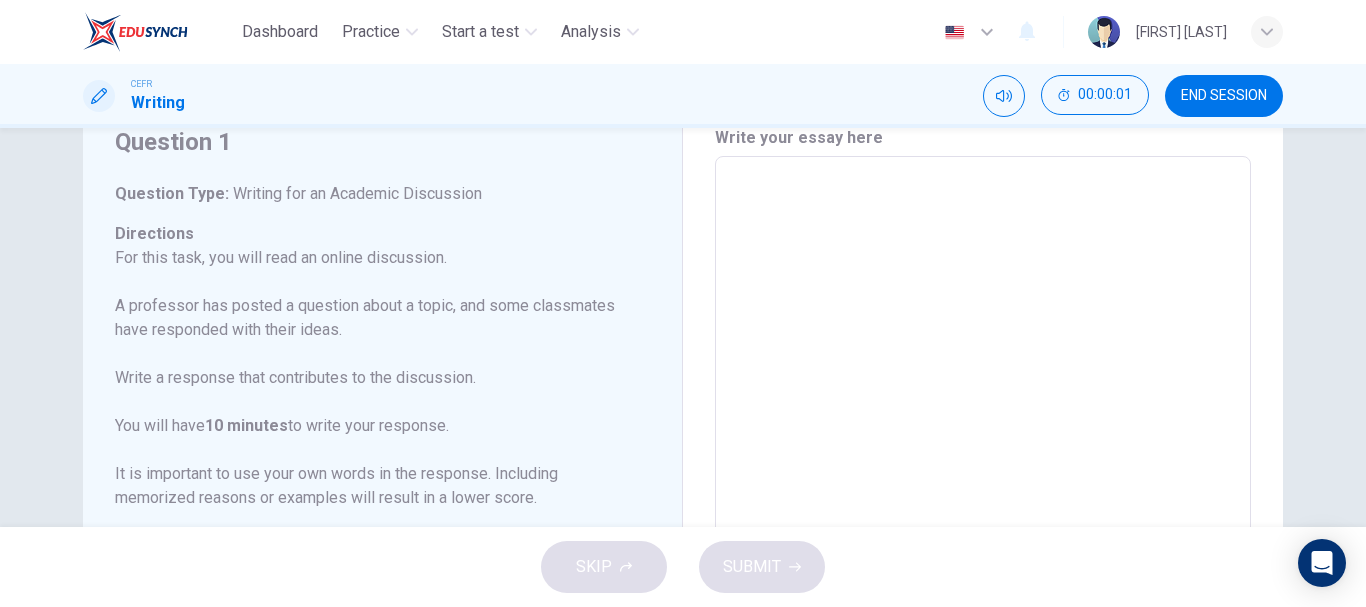 scroll, scrollTop: 80, scrollLeft: 0, axis: vertical 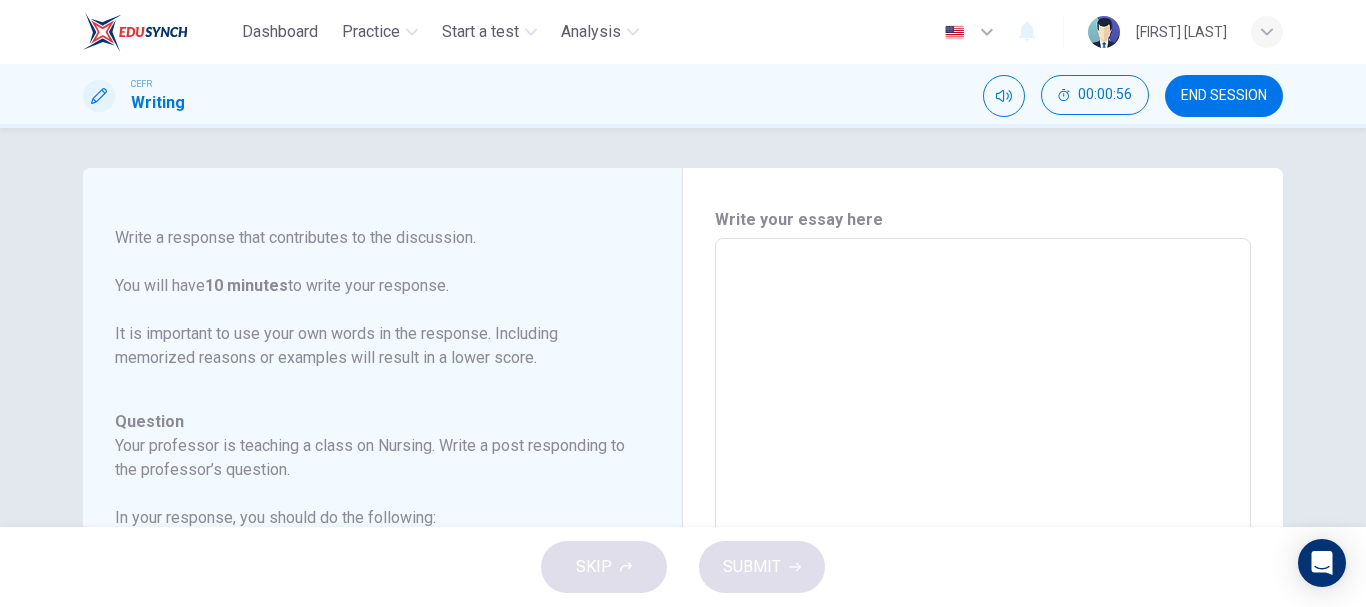 click at bounding box center (983, 572) 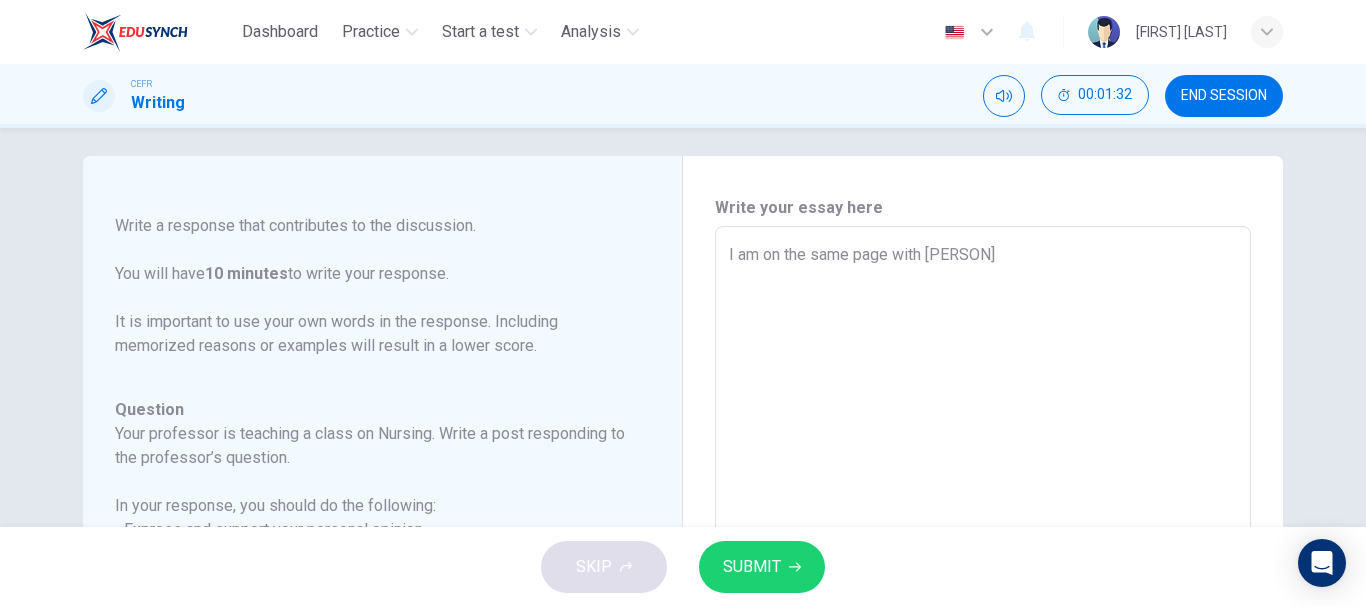scroll, scrollTop: 0, scrollLeft: 0, axis: both 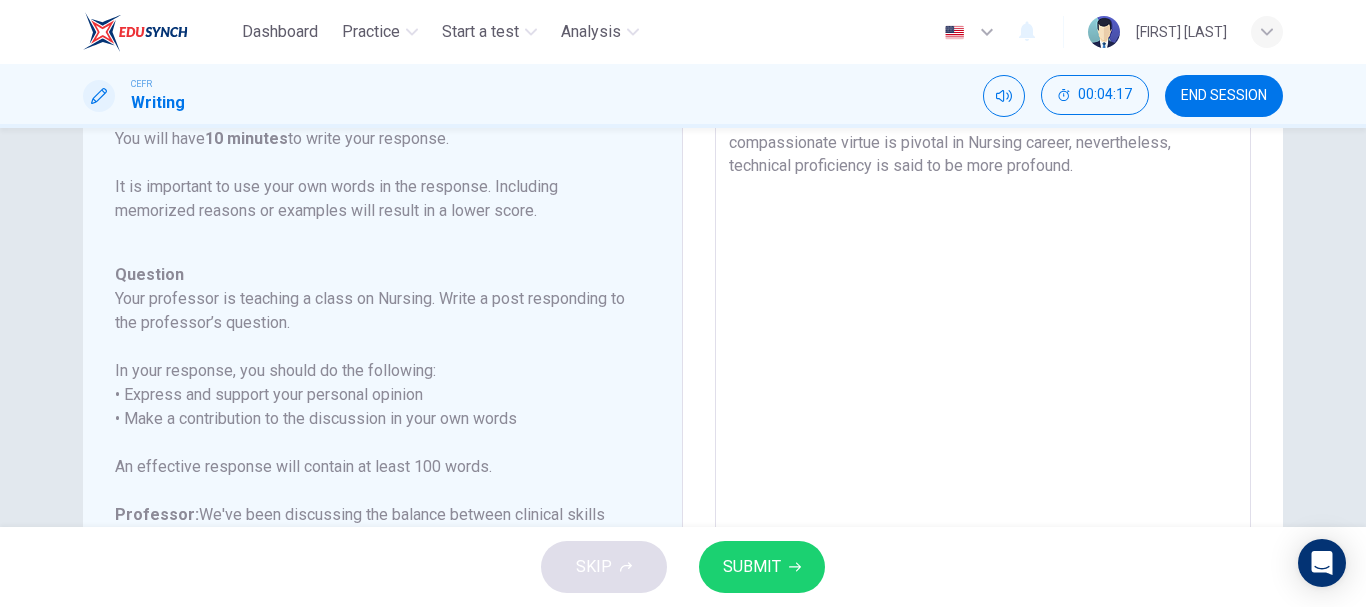 click on "I am on the same page with [FIRST] [LAST] on this one. Indeed compassionate virtue is pivotal in Nursing career, nevertheless, technical proficiency is said to be more profound." at bounding box center [983, 425] 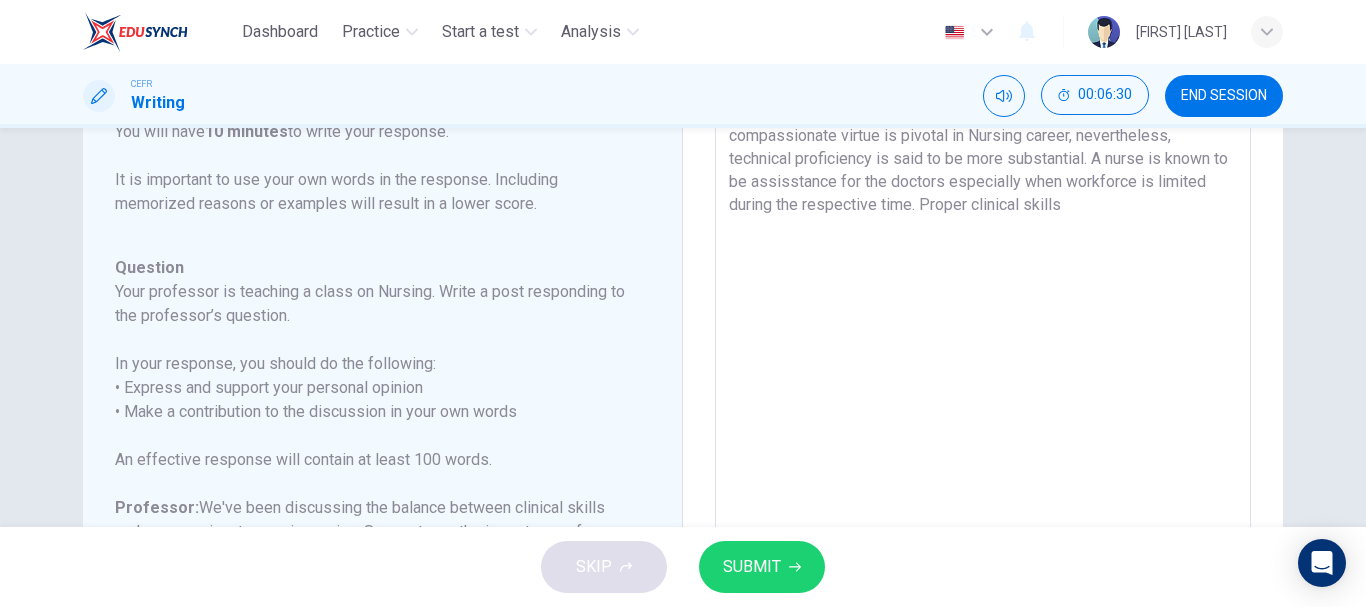 scroll, scrollTop: 491, scrollLeft: 0, axis: vertical 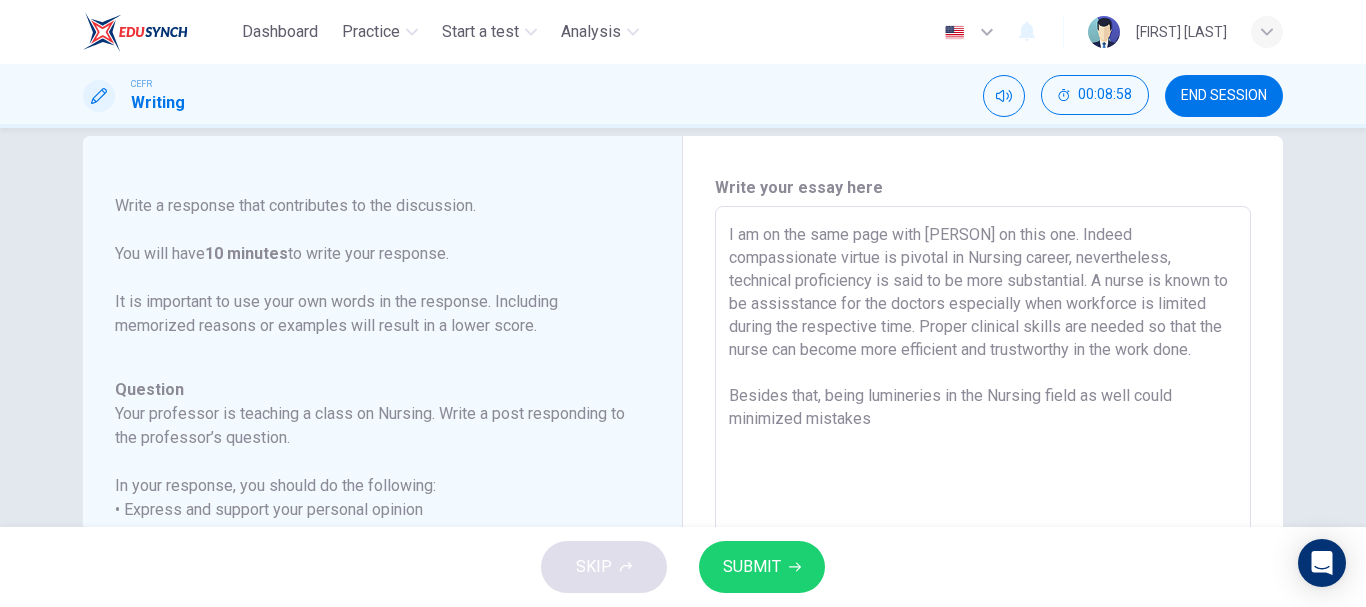 drag, startPoint x: 963, startPoint y: 347, endPoint x: 1069, endPoint y: 351, distance: 106.07545 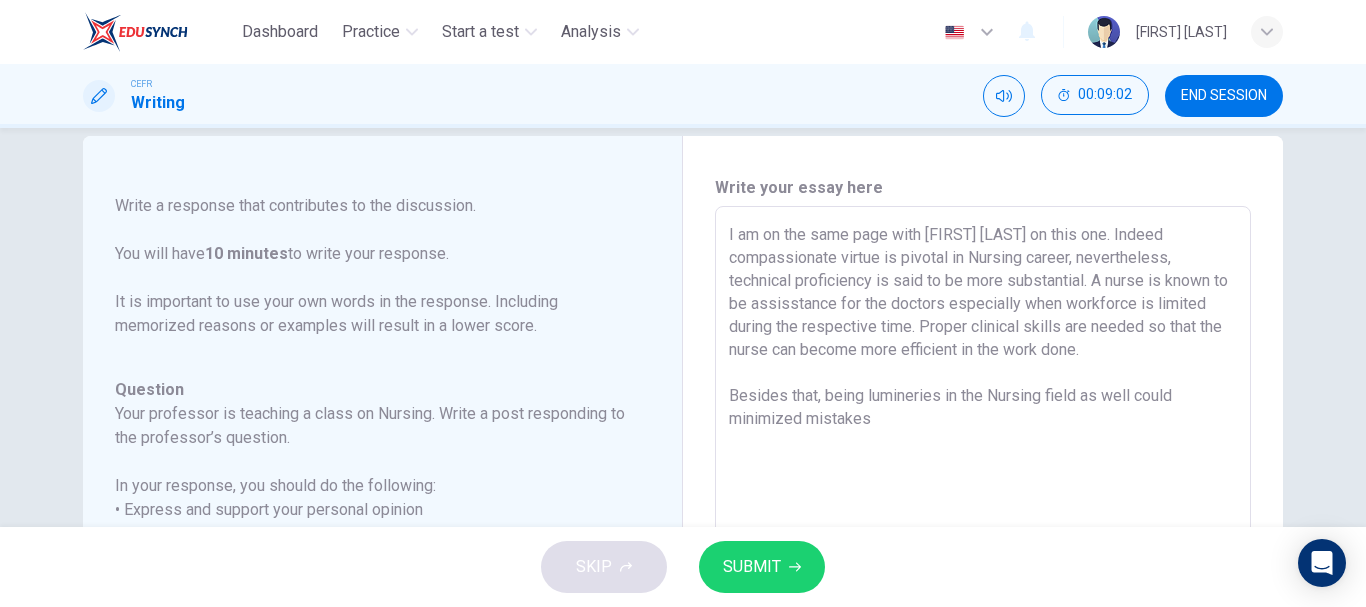 click on "I am on the same page with [FIRST] [LAST] on this one. Indeed compassionate virtue is pivotal in Nursing career, nevertheless, technical proficiency is said to be more substantial. A nurse is known to be assisstance for the doctors especially when workforce is limited during the respective time. Proper clinical skills are needed so that the nurse can become more efficient in the work done.
Besides that, being lumineries in the Nursing field as well could minimized mistakes" at bounding box center [983, 540] 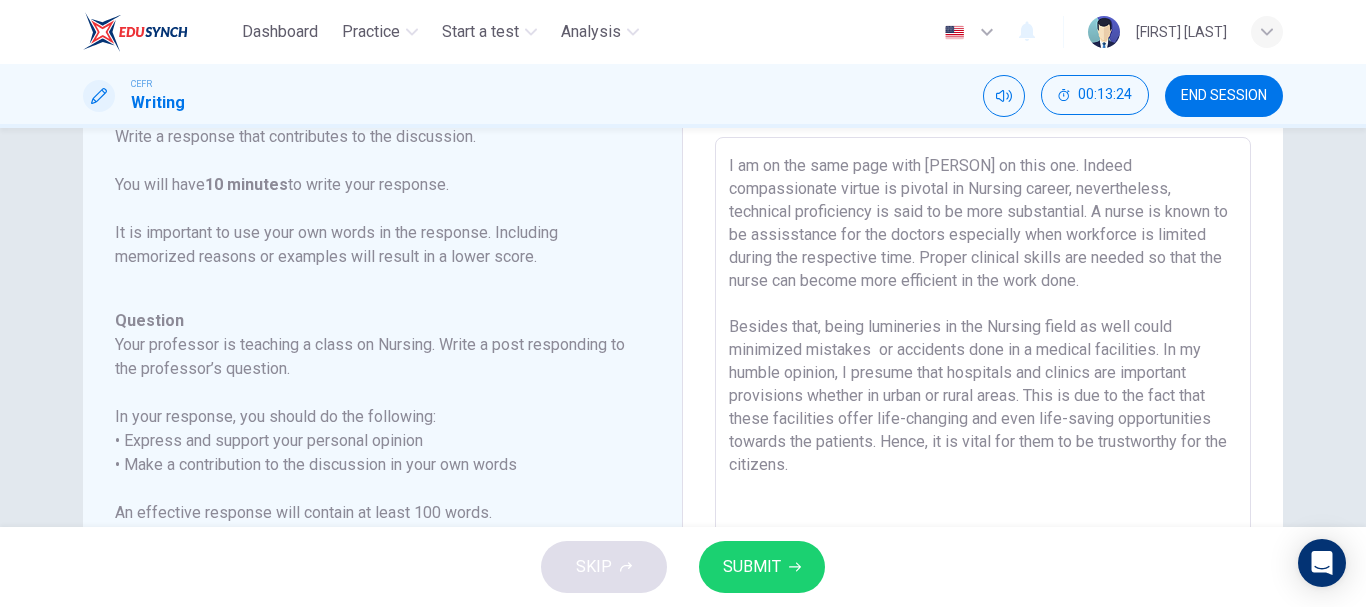 scroll, scrollTop: 102, scrollLeft: 0, axis: vertical 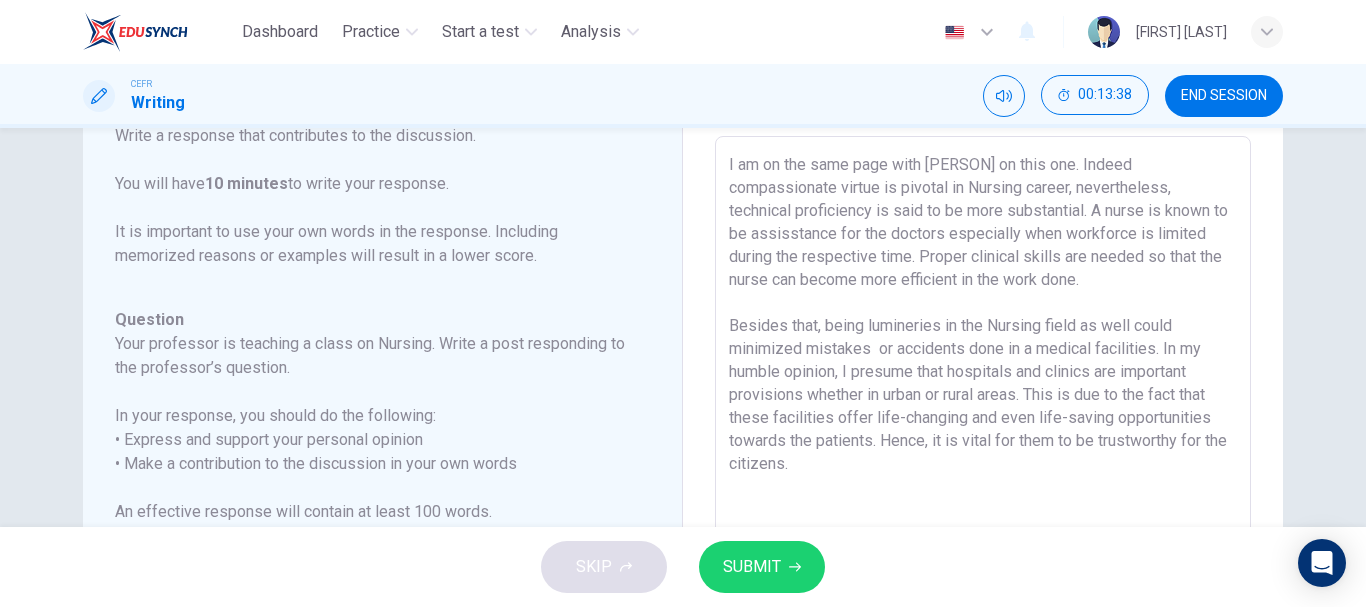 click on "I am on the same page with [PERSON] on this one. Indeed compassionate virtue is pivotal in Nursing career, nevertheless, technical proficiency is said to be more substantial. A nurse is known to be assisstance for the doctors especially when workforce is limited during the respective time. Proper clinical skills are needed so that the nurse can become more efficient in the work done.
Besides that, being lumineries in the Nursing field as well could minimized mistakes  or accidents done in a medical facilities. In my humble opinion, I presume that hospitals and clinics are important provisions whether in urban or rural areas. This is due to the fact that these facilities offer life-changing and even life-saving opportunities towards the patients. Hence, it is vital for them to be trustworthy for the citizens." at bounding box center [983, 470] 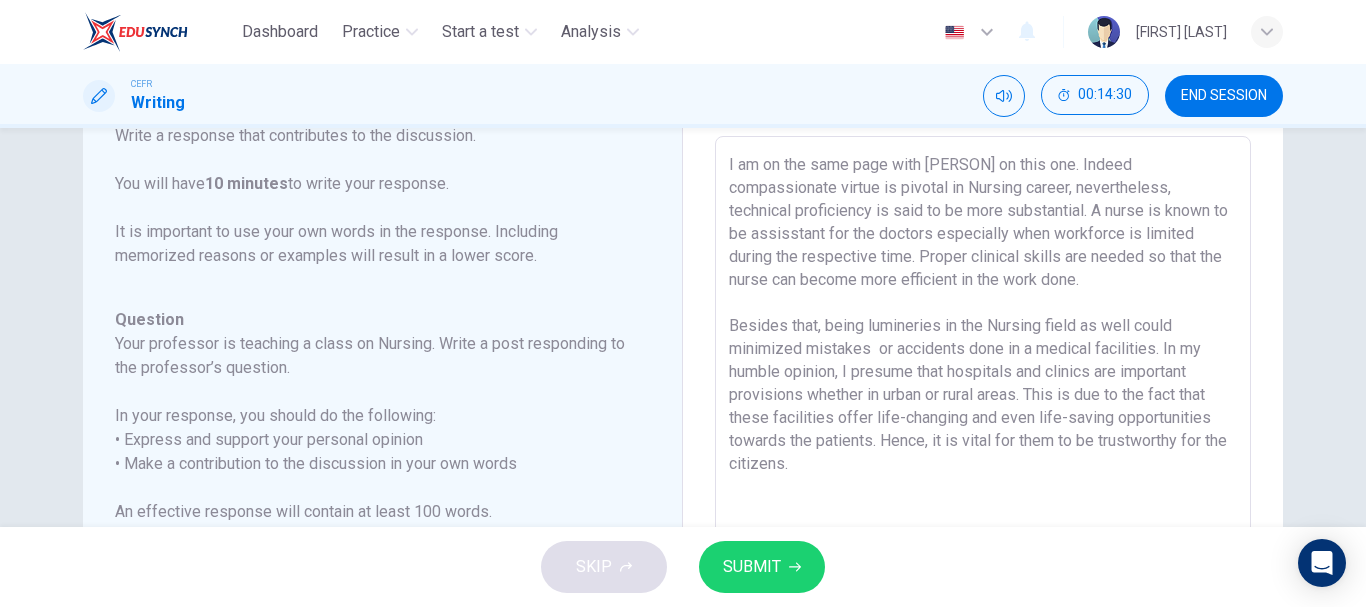 drag, startPoint x: 936, startPoint y: 327, endPoint x: 862, endPoint y: 330, distance: 74.06078 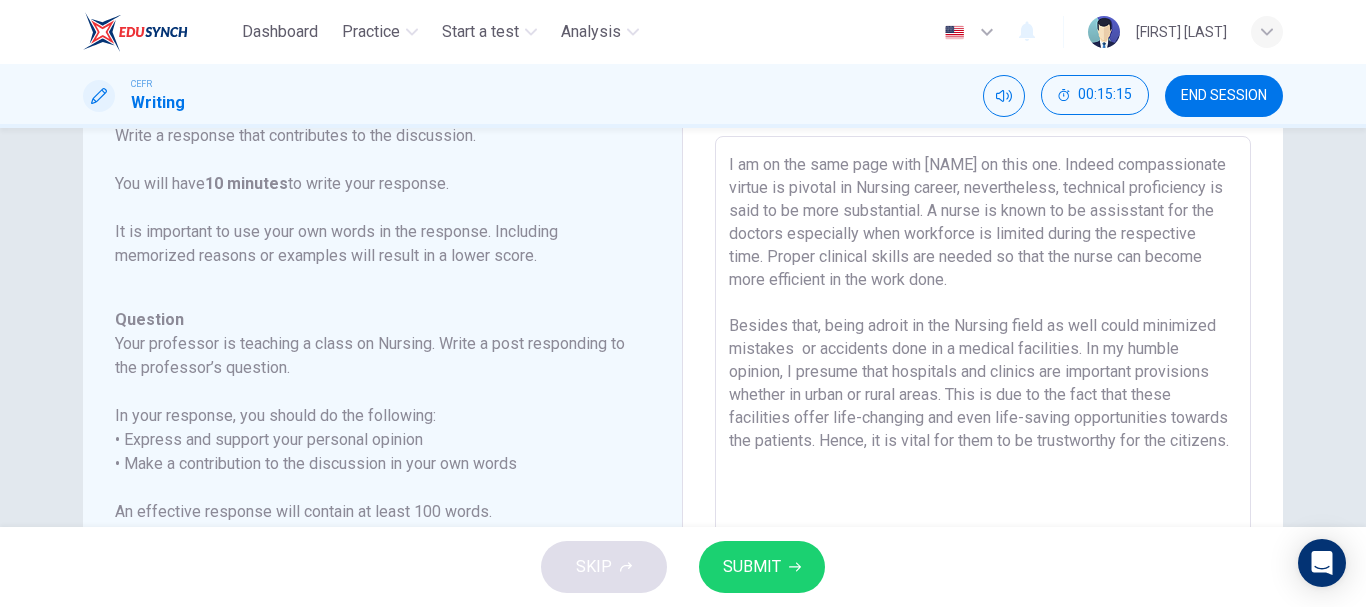 click on "I am on the same page with [NAME] on this one. Indeed compassionate virtue is pivotal in Nursing career, nevertheless, technical proficiency is said to be more substantial. A nurse is known to be assisstant for the doctors especially when workforce is limited during the respective time. Proper clinical skills are needed so that the nurse can become more efficient in the work done.
Besides that, being adroit in the Nursing field as well could minimized mistakes  or accidents done in a medical facilities. In my humble opinion, I presume that hospitals and clinics are important provisions whether in urban or rural areas. This is due to the fact that these facilities offer life-changing and even life-saving opportunities towards the patients. Hence, it is vital for them to be trustworthy for the citizens." at bounding box center (983, 470) 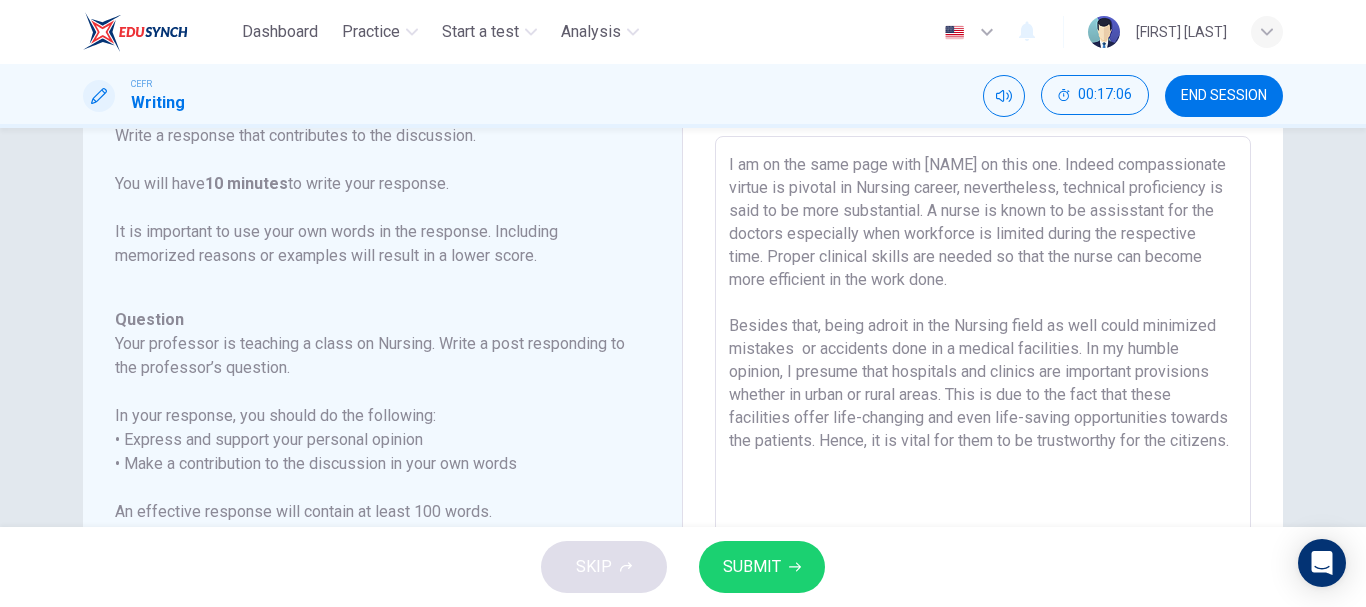 type on "I am on the same page with [NAME] on this one. Indeed compassionate virtue is pivotal in Nursing career, nevertheless, technical proficiency is said to be more substantial. A nurse is known to be assisstant for the doctors especially when workforce is limited during the respective time. Proper clinical skills are needed so that the nurse can become more efficient in the work done.
Besides that, being adroit in the Nursing field as well could minimized mistakes  or accidents done in a medical facilities. In my humble opinion, I presume that hospitals and clinics are important provisions whether in urban or rural areas. This is due to the fact that these facilities offer life-changing and even life-saving opportunities towards the patients. Hence, it is vital for them to be trustworthy for the citizens." 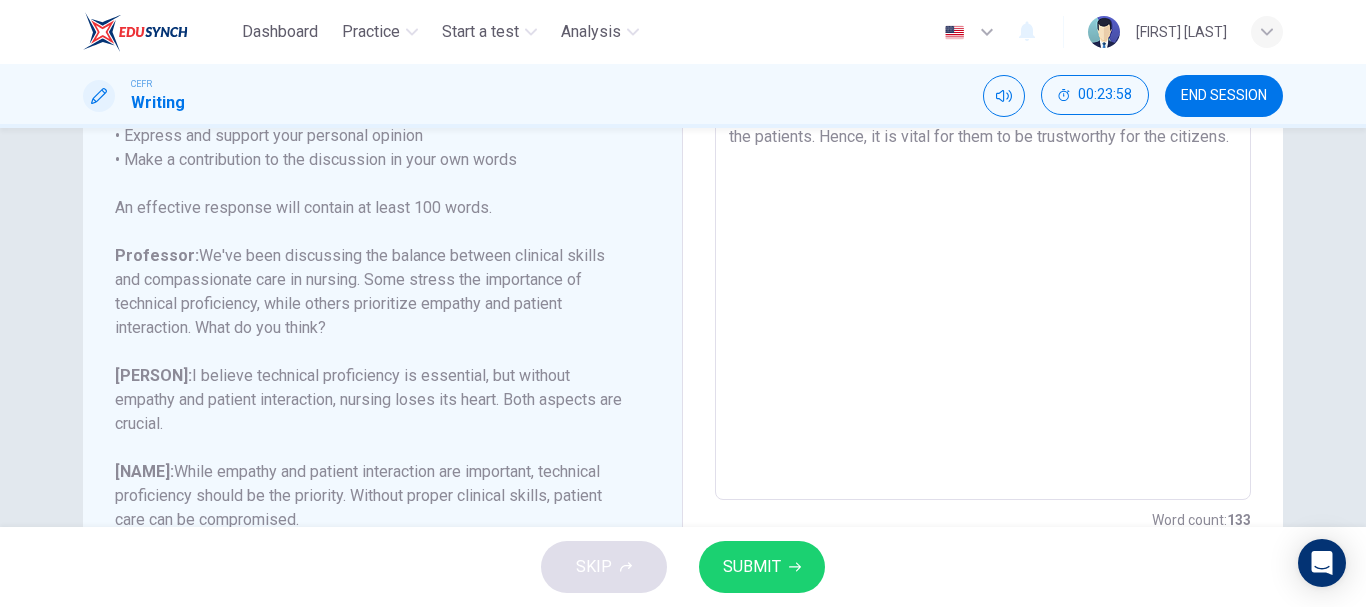 scroll, scrollTop: 491, scrollLeft: 0, axis: vertical 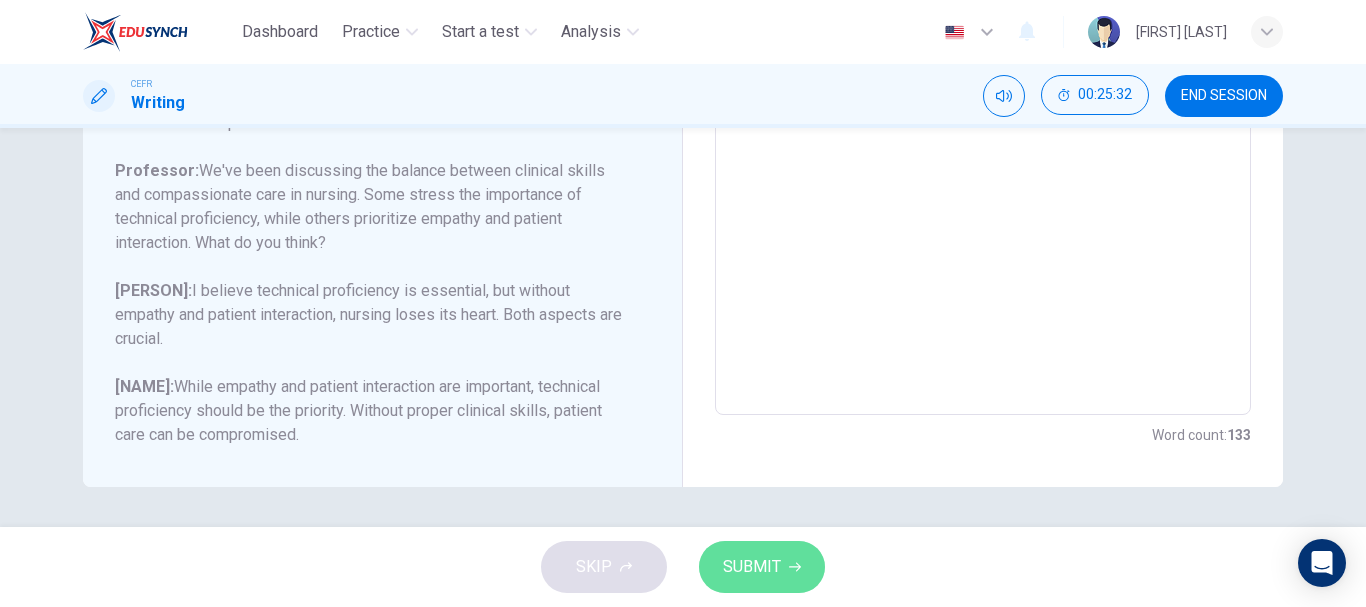 click on "SUBMIT" at bounding box center (752, 567) 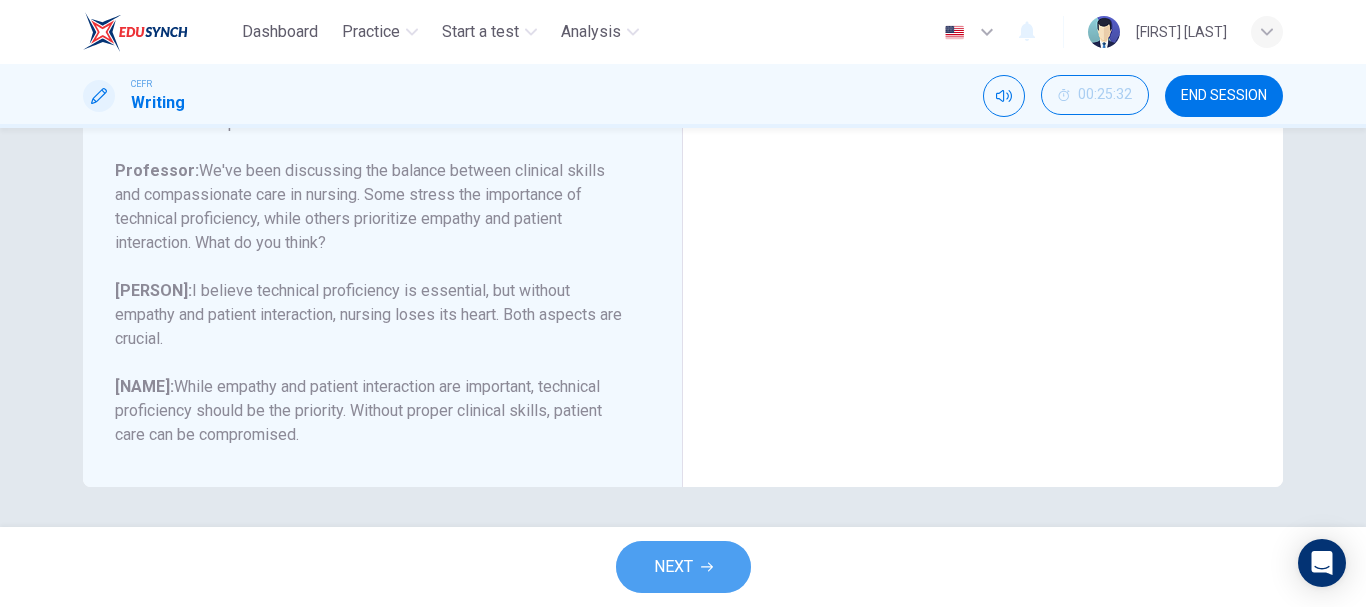 click on "NEXT" at bounding box center [673, 567] 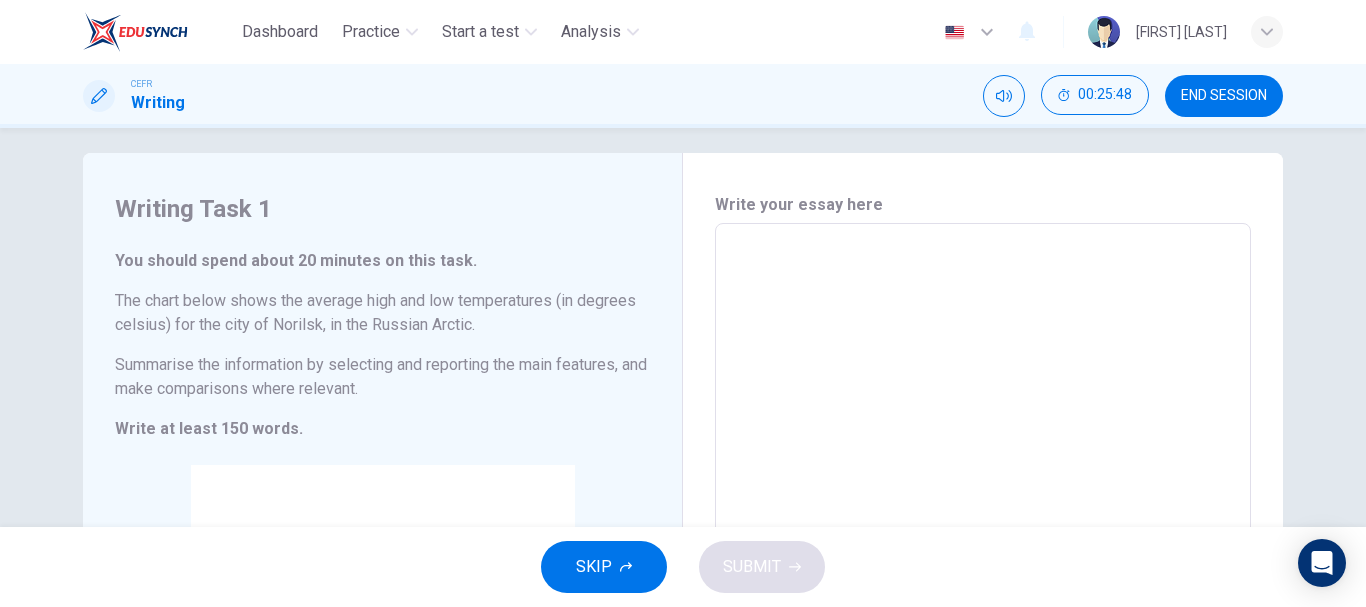 scroll, scrollTop: 14, scrollLeft: 0, axis: vertical 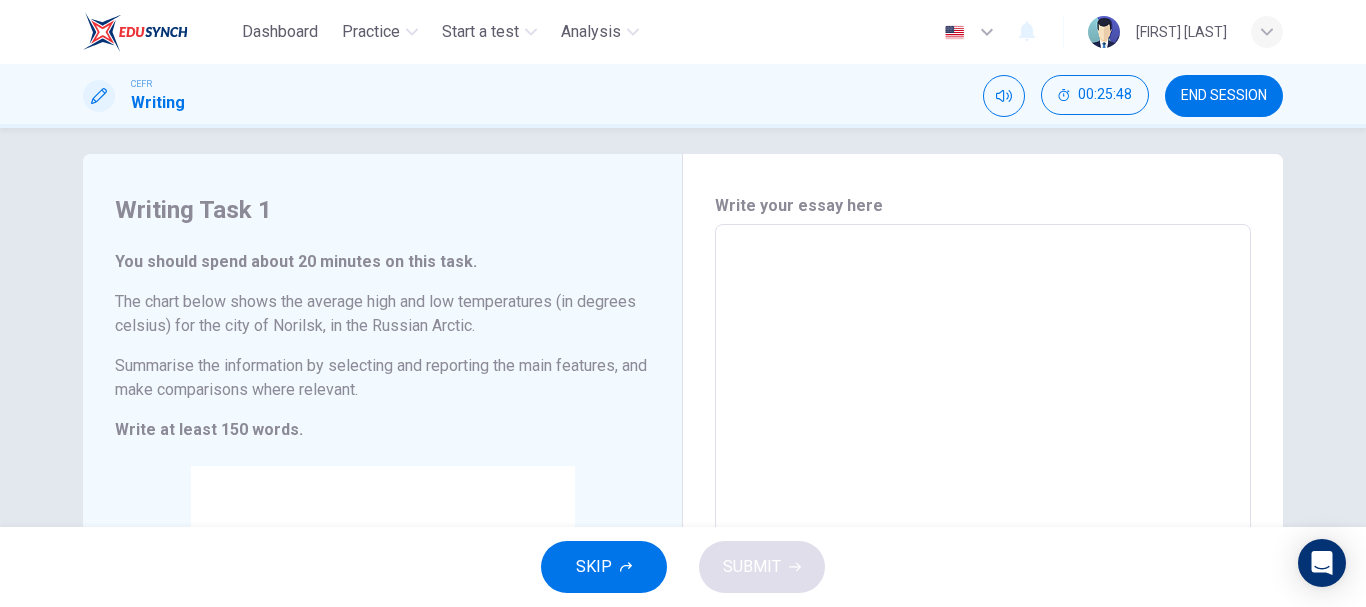 click at bounding box center (983, 520) 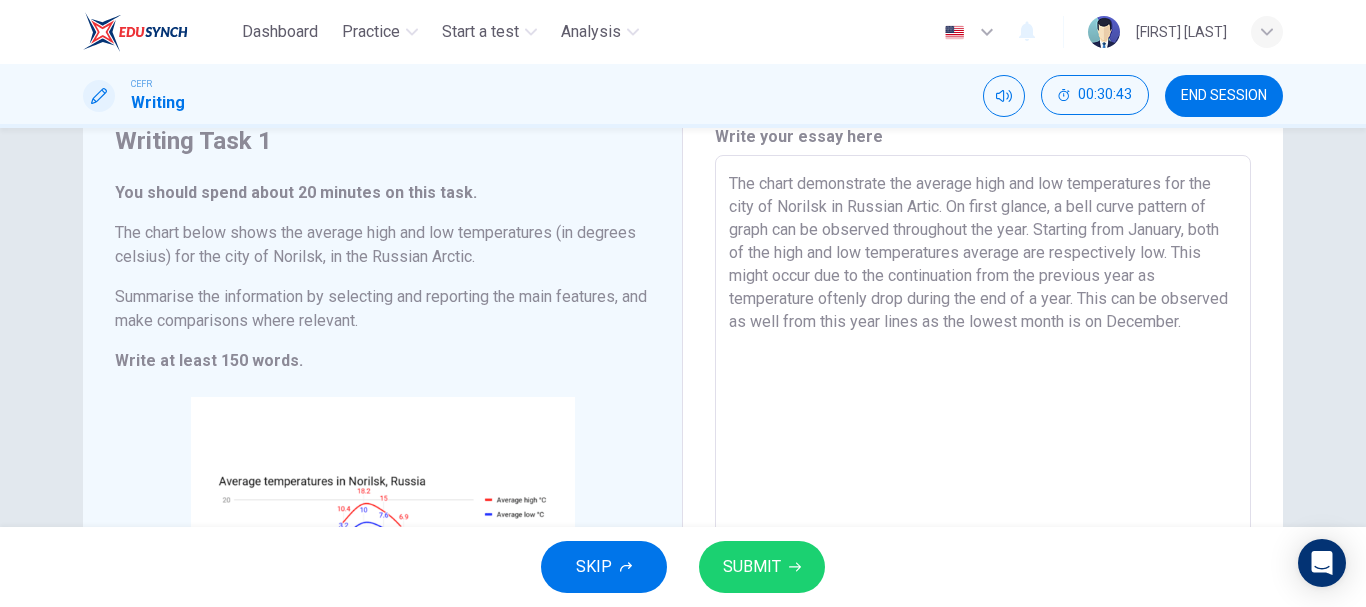 scroll, scrollTop: 82, scrollLeft: 0, axis: vertical 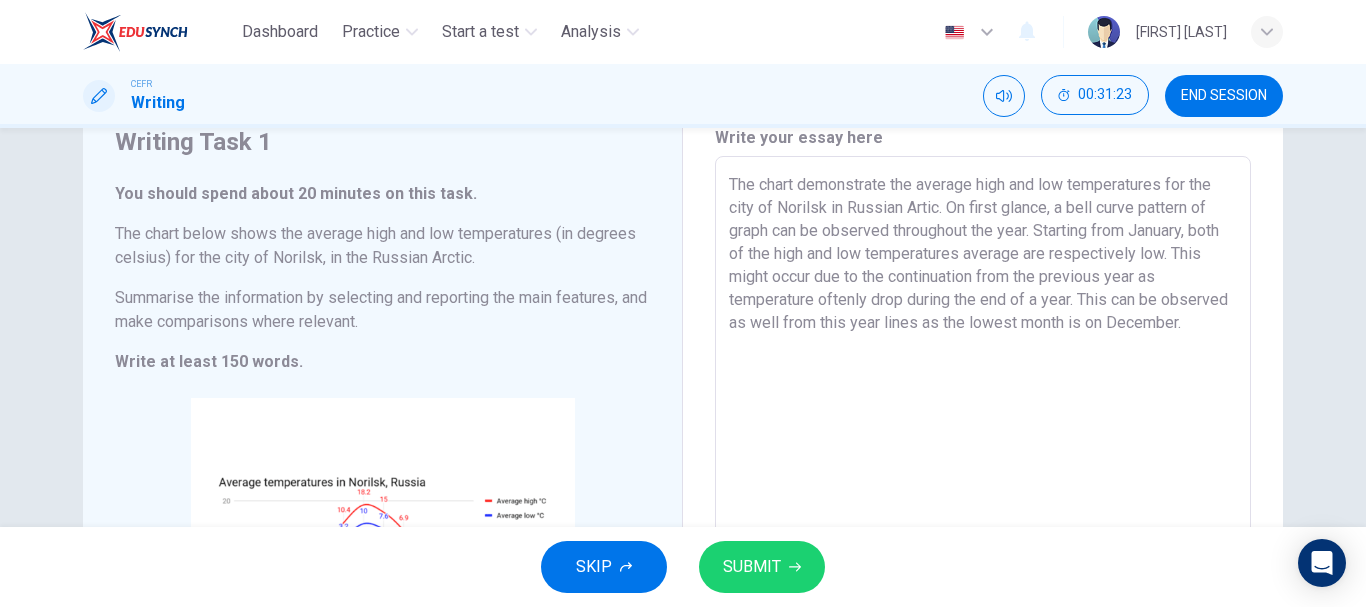 click on "The chart demonstrate the average high and low temperatures for the city of Norilsk in Russian Artic. On first glance, a bell curve pattern of graph can be observed throughout the year. Starting from January, both of the high and low temperatures average are respectively low. This might occur due to the continuation from the previous year as temperature oftenly drop during the end of a year. This can be observed as well from this year lines as the lowest month is on December." at bounding box center [983, 452] 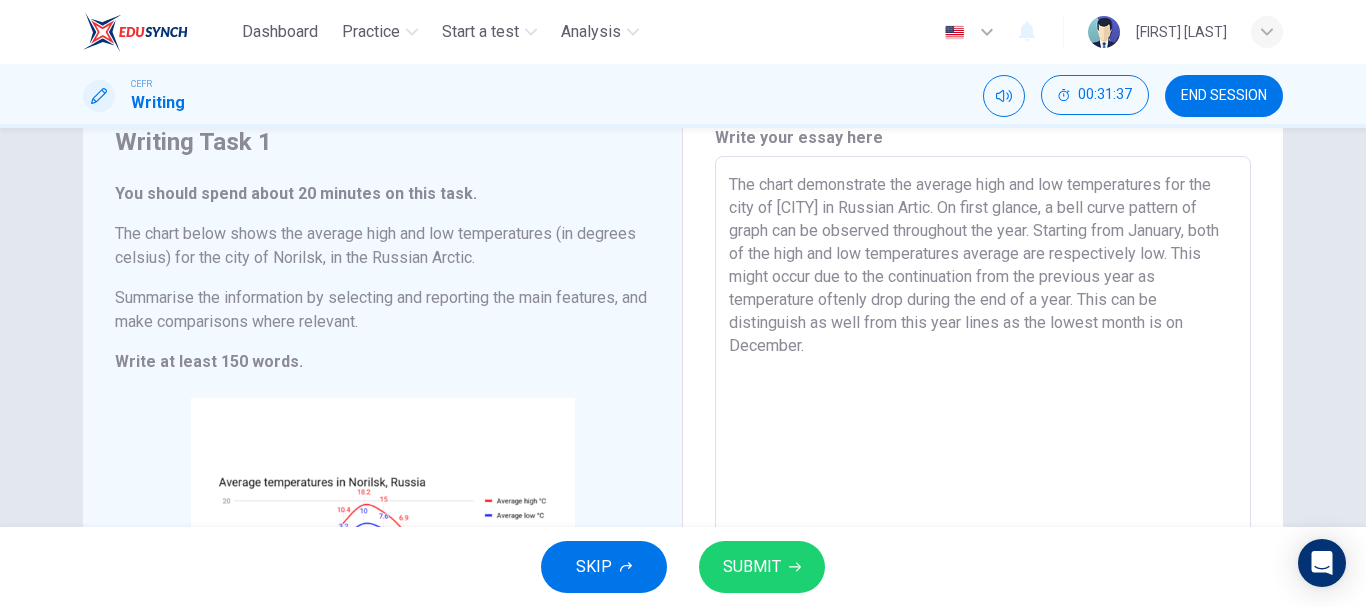 click on "The chart demonstrate the average high and low temperatures for the city of [CITY] in Russian Artic. On first glance, a bell curve pattern of graph can be observed throughout the year. Starting from January, both of the high and low temperatures average are respectively low. This might occur due to the continuation from the previous year as temperature oftenly drop during the end of a year. This can be distinguish as well from this year lines as the lowest month is on December." at bounding box center [983, 452] 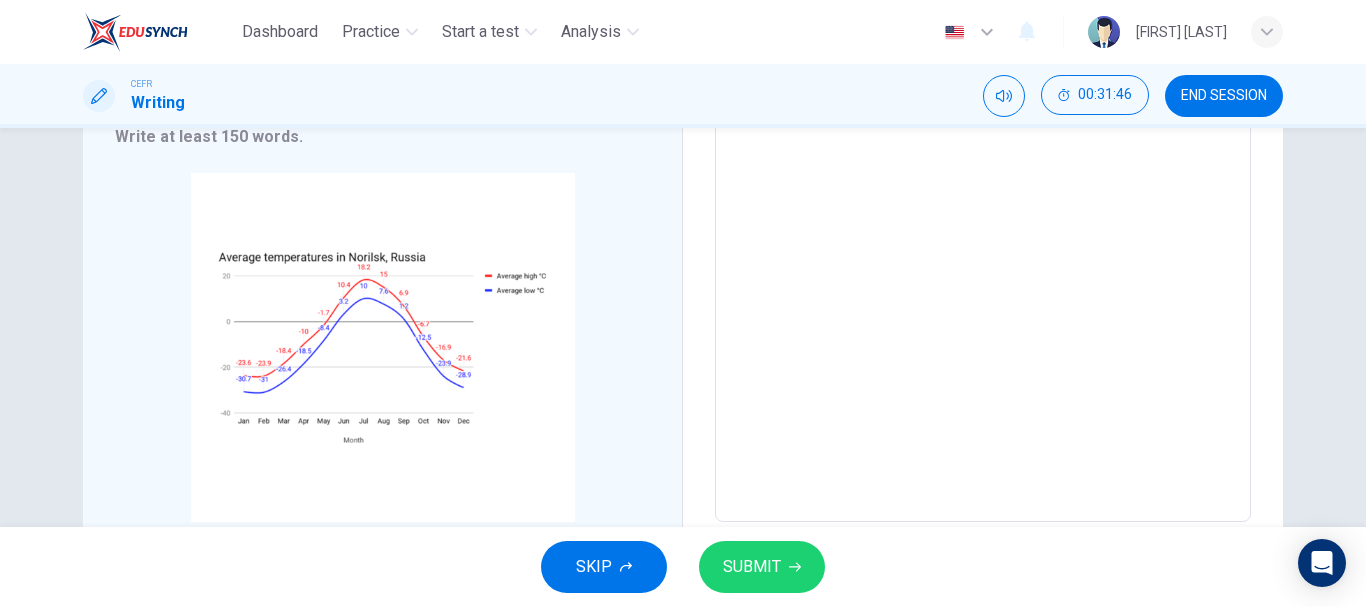scroll, scrollTop: 308, scrollLeft: 0, axis: vertical 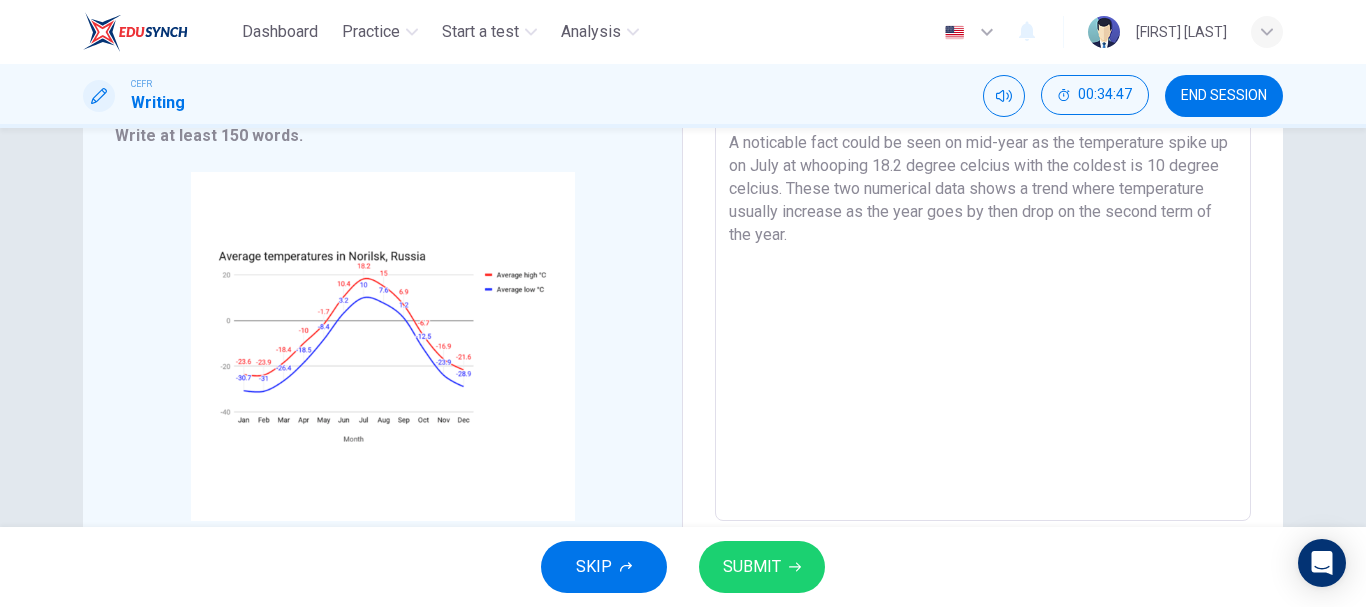click on "The chart demonstrate the average high and low temperatures for the city of [CITY] in [COUNTRY]. On first glance, a bell curve pattern of graph can be observed throughout the year. Starting from January, both of the high and low temperatures average are respectively low. This might occur due to the continuation from the previous year as temperature oftenly drop during the end of a year. This can be distinguish as well from this year lines as the lowest month is on December.
A noticable fact could be seen on mid-year as the temperature spike up on July at whooping 18.2 degree celcius with the coldest is 10 degree celcius. These two numerical data shows a trend where temperature usually increase as the year goes by then drop on the second term of the year." at bounding box center (983, 226) 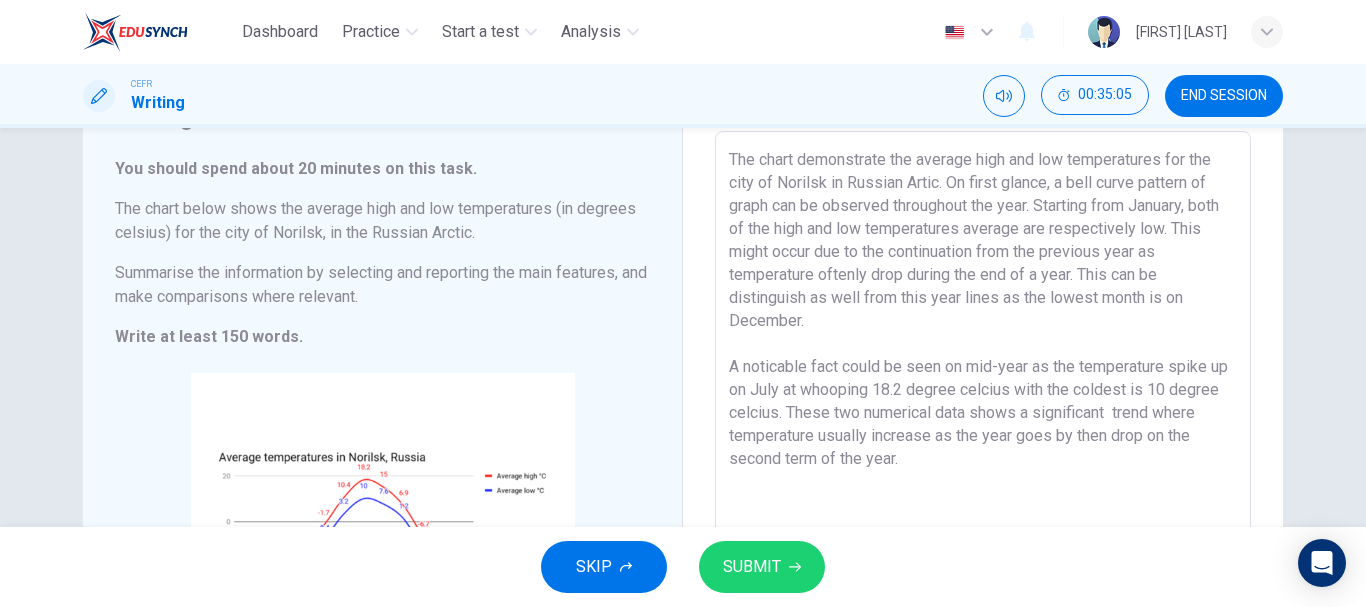 scroll, scrollTop: 108, scrollLeft: 0, axis: vertical 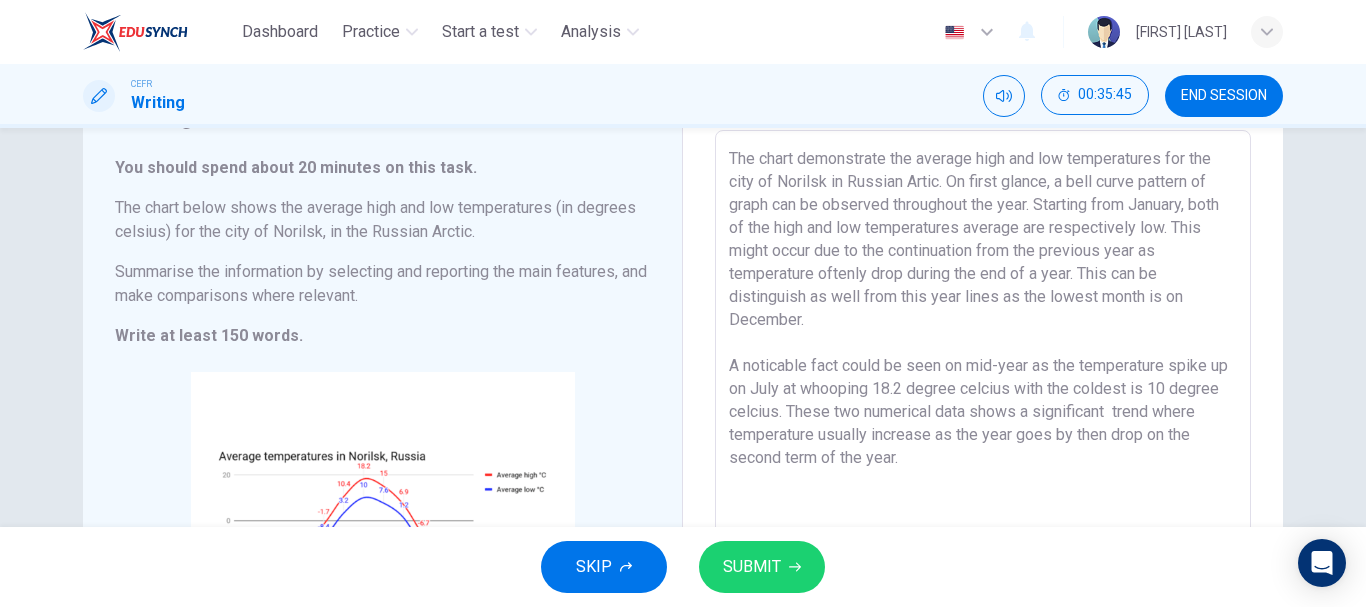 type on "The chart demonstrate the average high and low temperatures for the city of Norilsk in Russian Artic. On first glance, a bell curve pattern of graph can be observed throughout the year. Starting from January, both of the high and low temperatures average are respectively low. This might occur due to the continuation from the previous year as temperature oftenly drop during the end of a year. This can be distinguish as well from this year lines as the lowest month is on December.
A noticable fact could be seen on mid-year as the temperature spike up on July at whooping 18.2 degree celcius with the coldest is 10 degree celcius. These two numerical data shows a significant  trend where temperature usually increase as the year goes by then drop on the second term of the year." 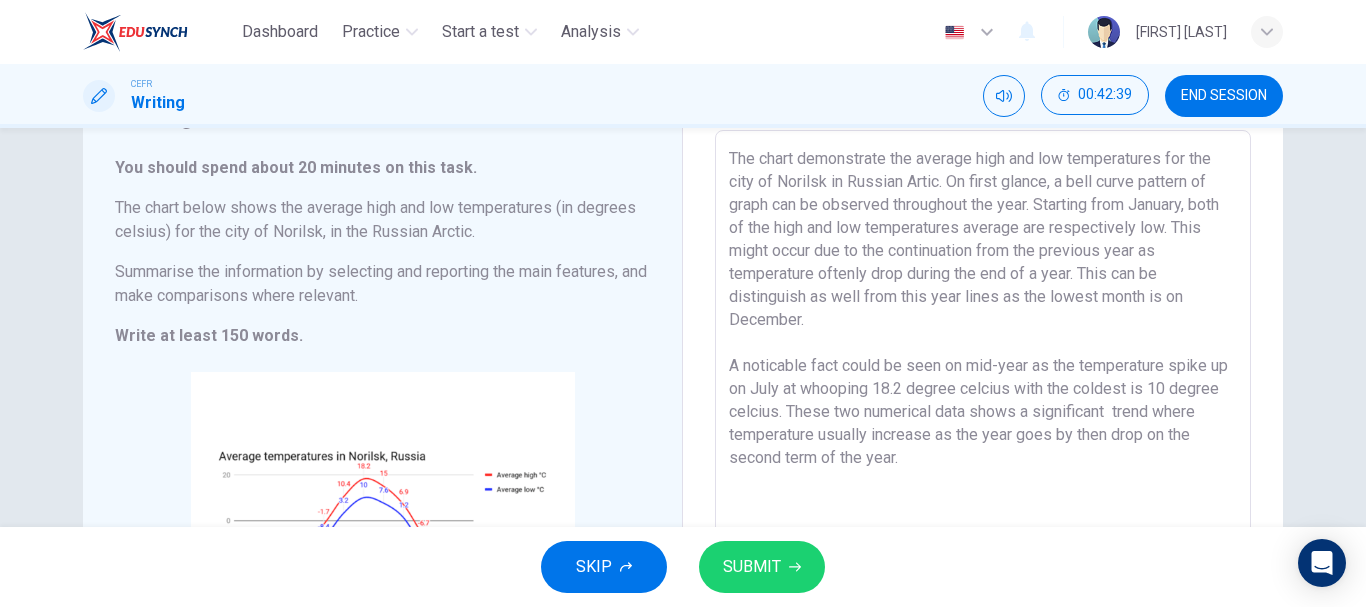scroll, scrollTop: 0, scrollLeft: 0, axis: both 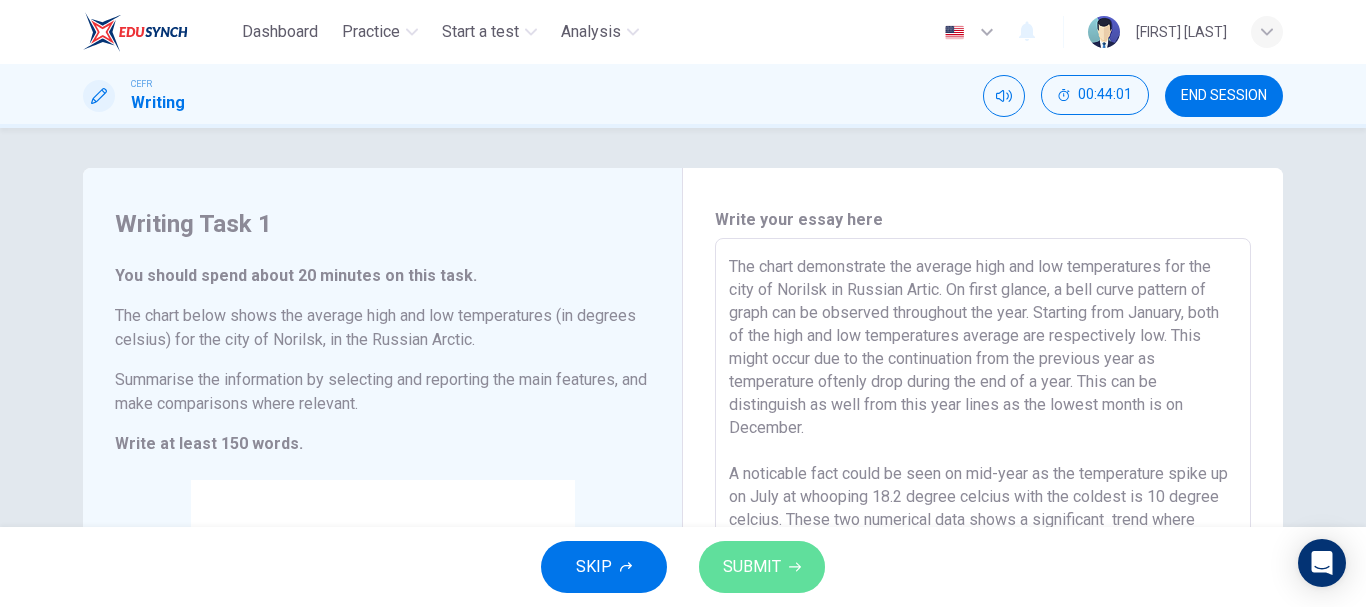 click on "SUBMIT" at bounding box center [752, 567] 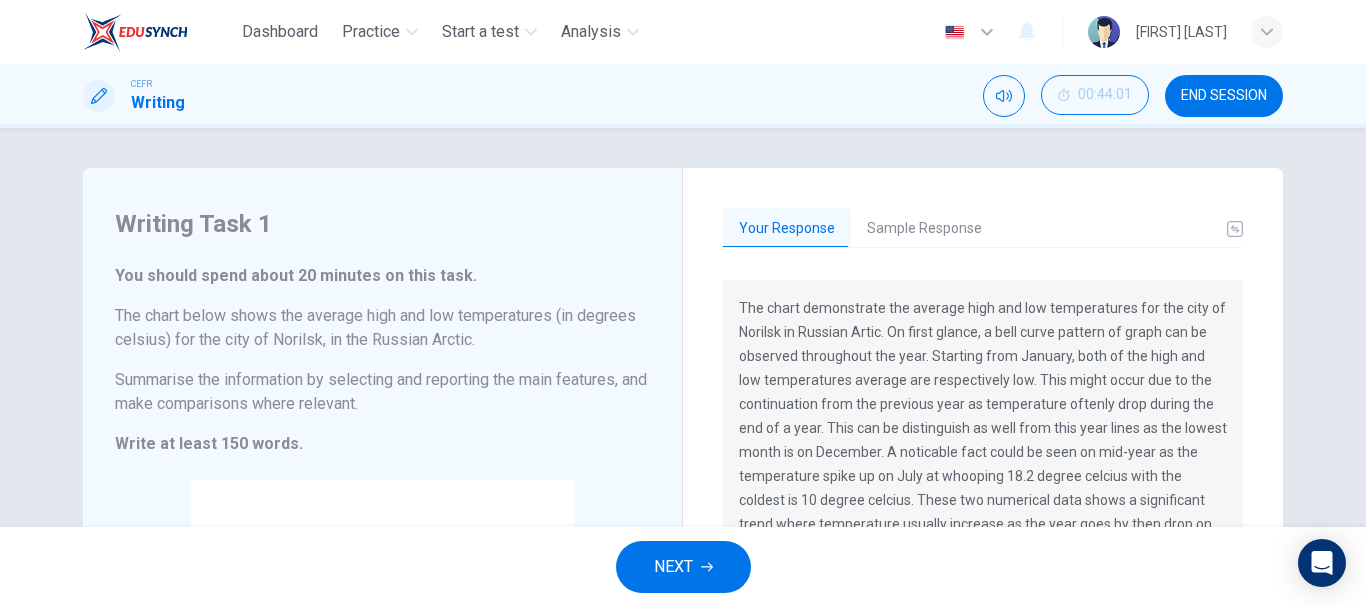 click on "NEXT" at bounding box center [683, 567] 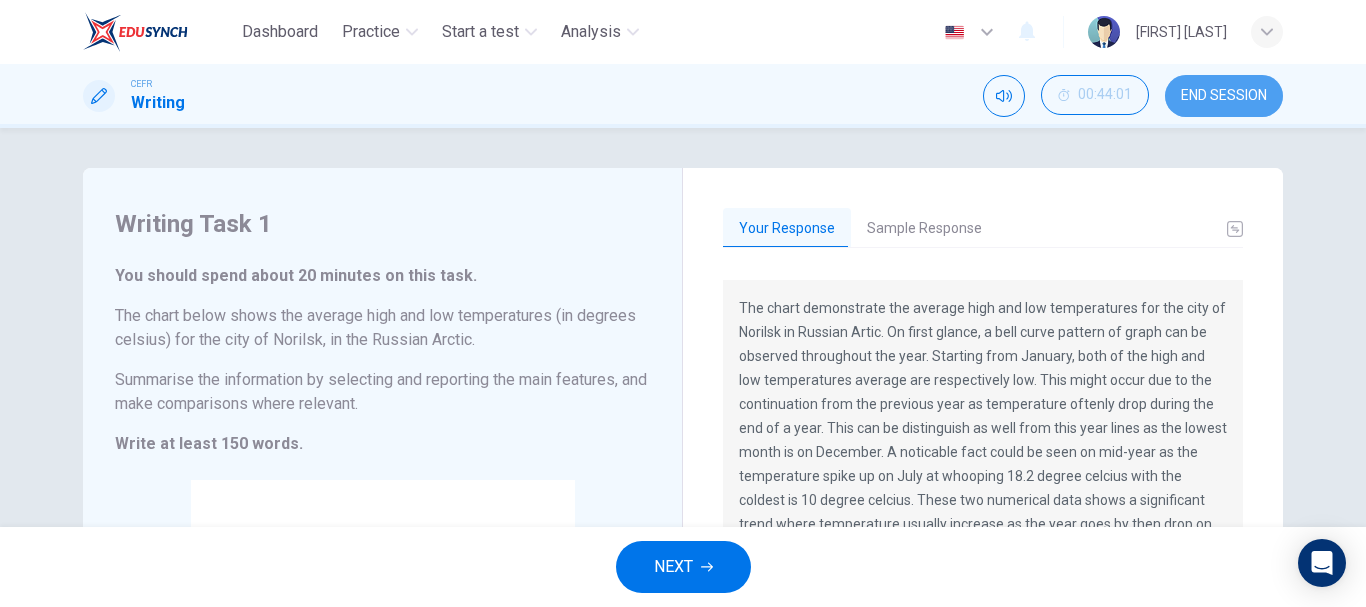 click on "END SESSION" at bounding box center [1224, 96] 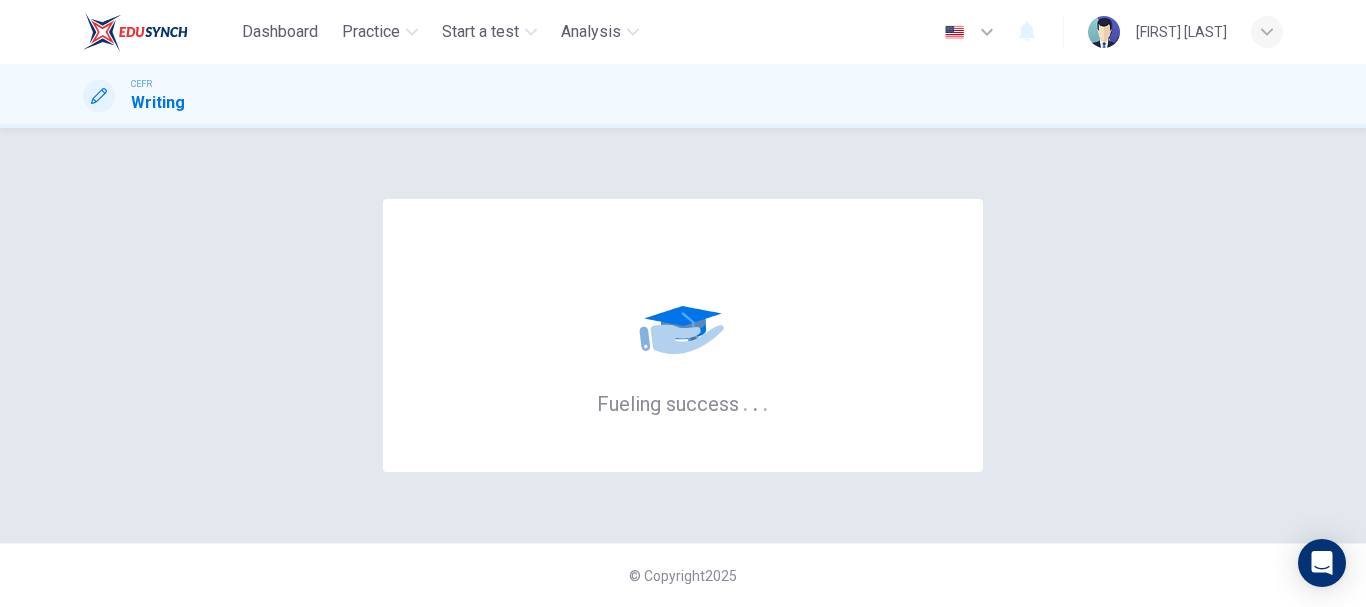 click on "Fueling success . . ." at bounding box center [683, 335] 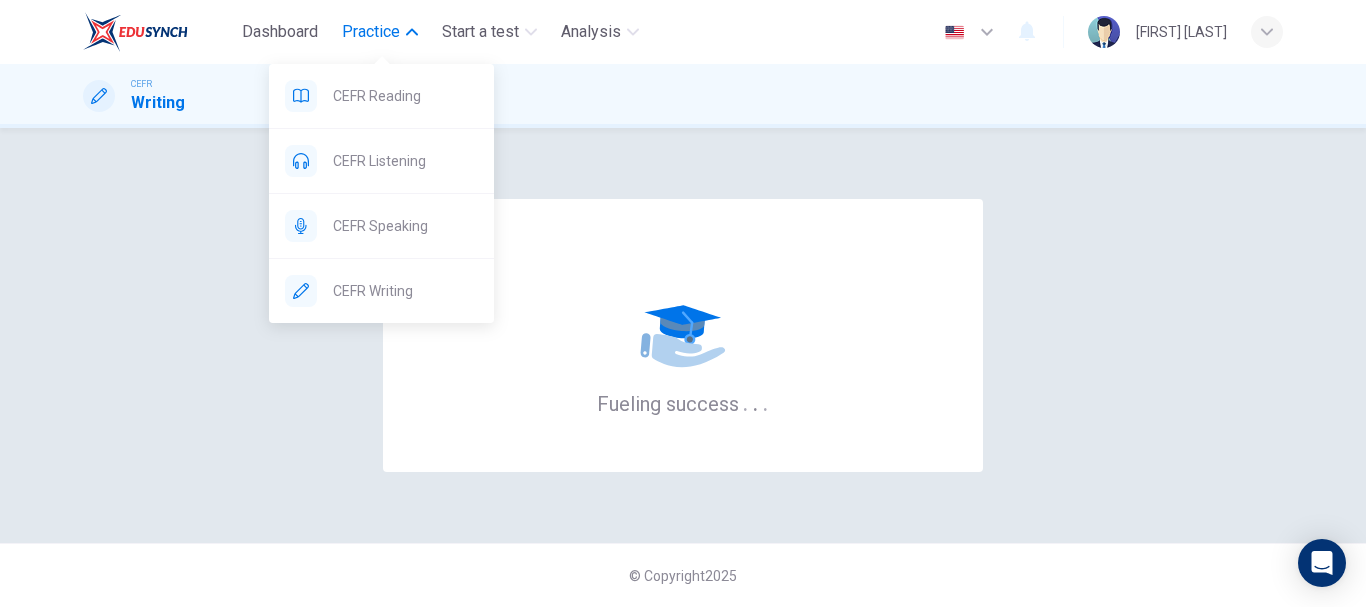 click at bounding box center (412, 32) 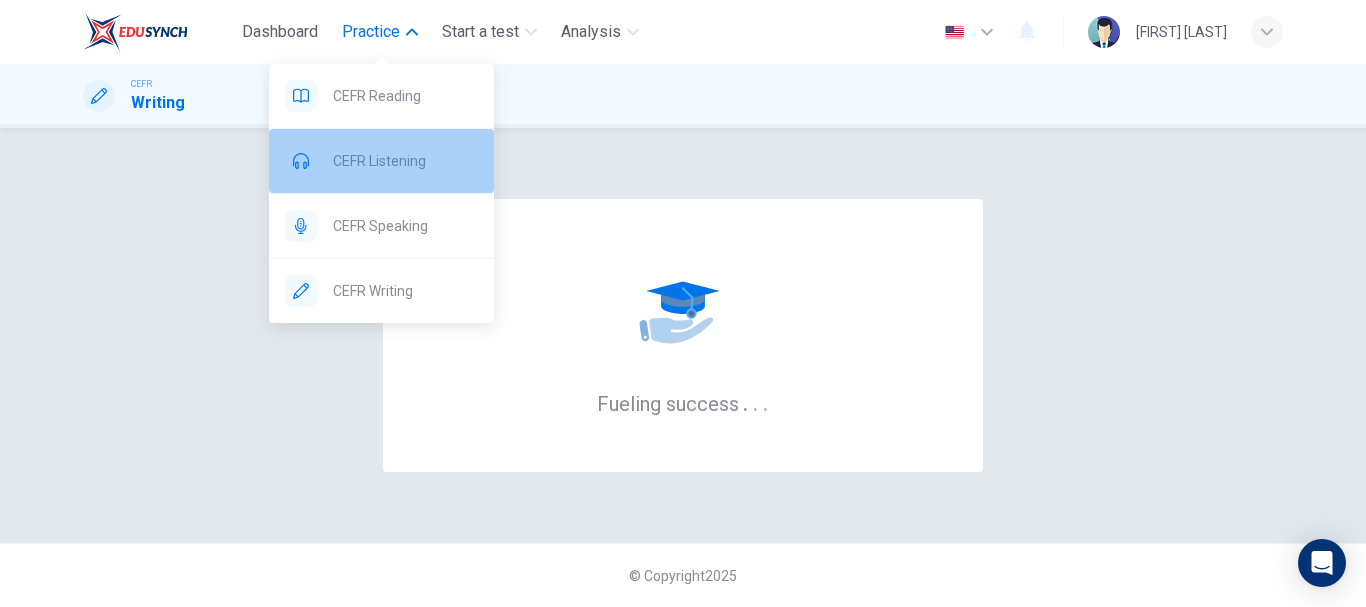 click on "CEFR Listening" at bounding box center (405, 96) 